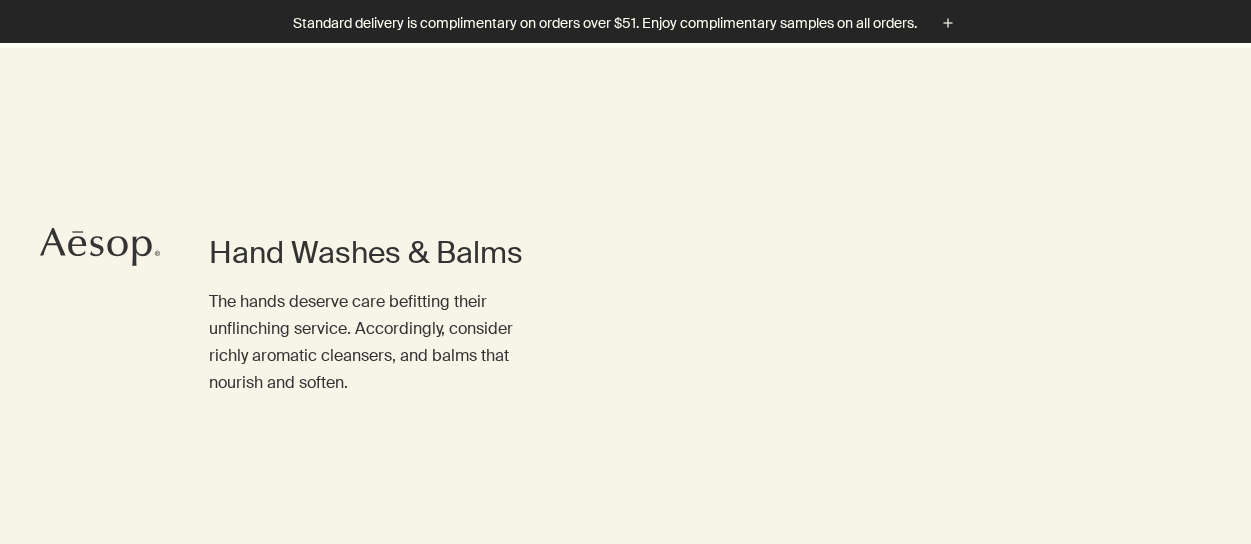scroll, scrollTop: 205, scrollLeft: 0, axis: vertical 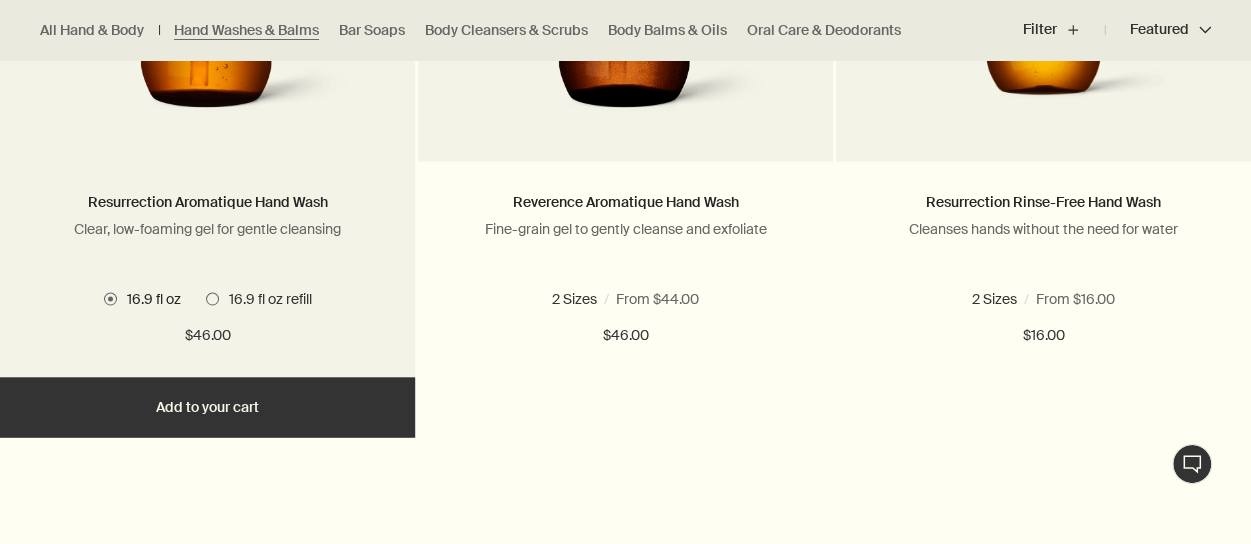 click on "16.9 fl oz refill" at bounding box center [265, 298] 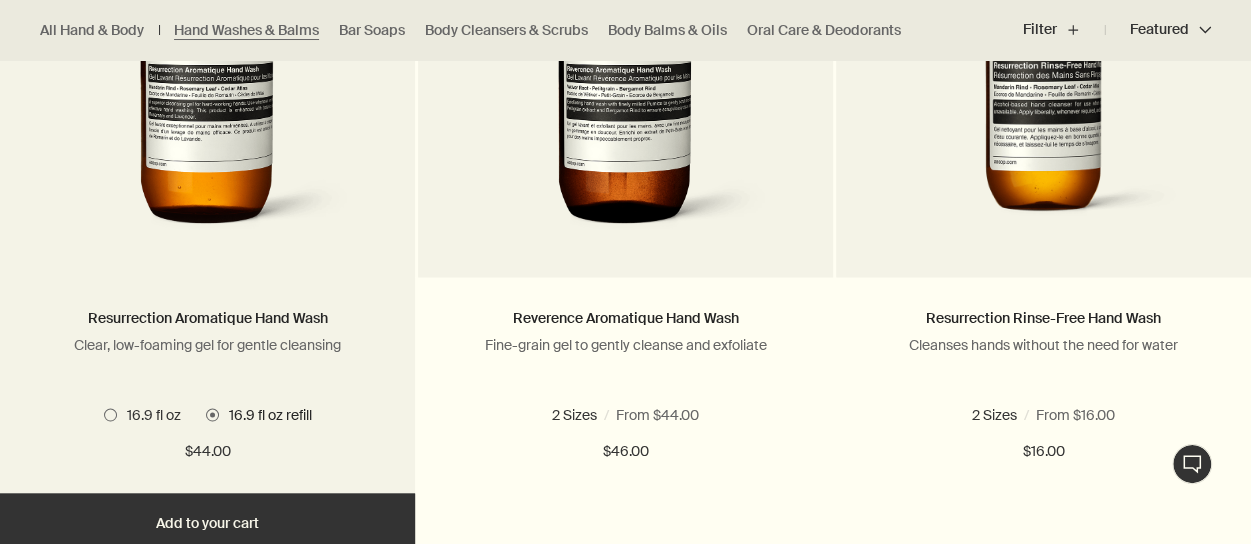 scroll, scrollTop: 1611, scrollLeft: 0, axis: vertical 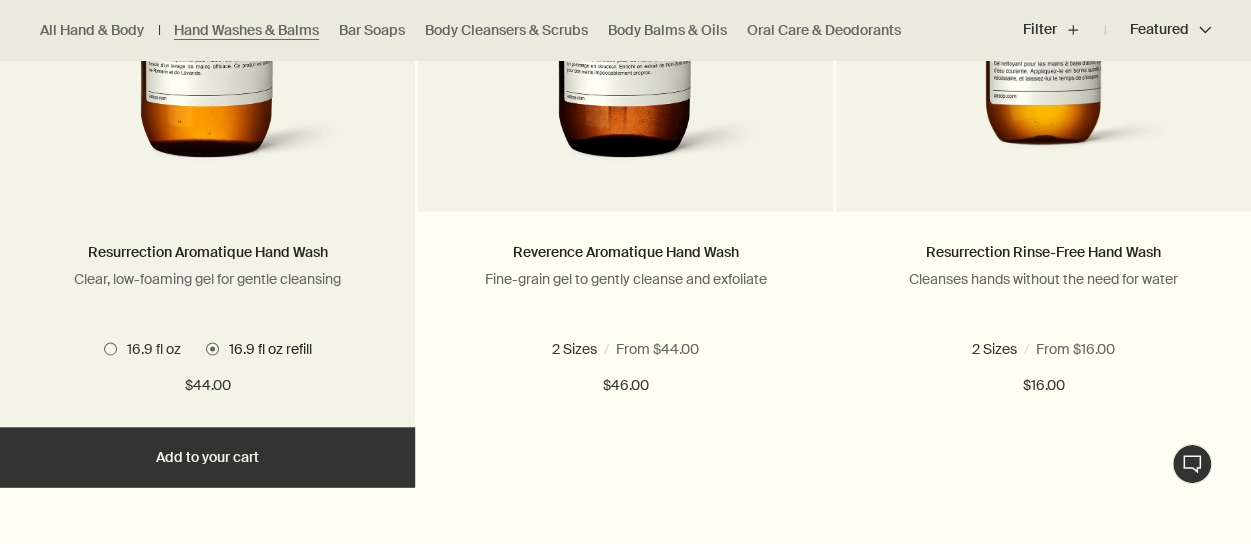 click on "16.9 fl oz" at bounding box center [149, 348] 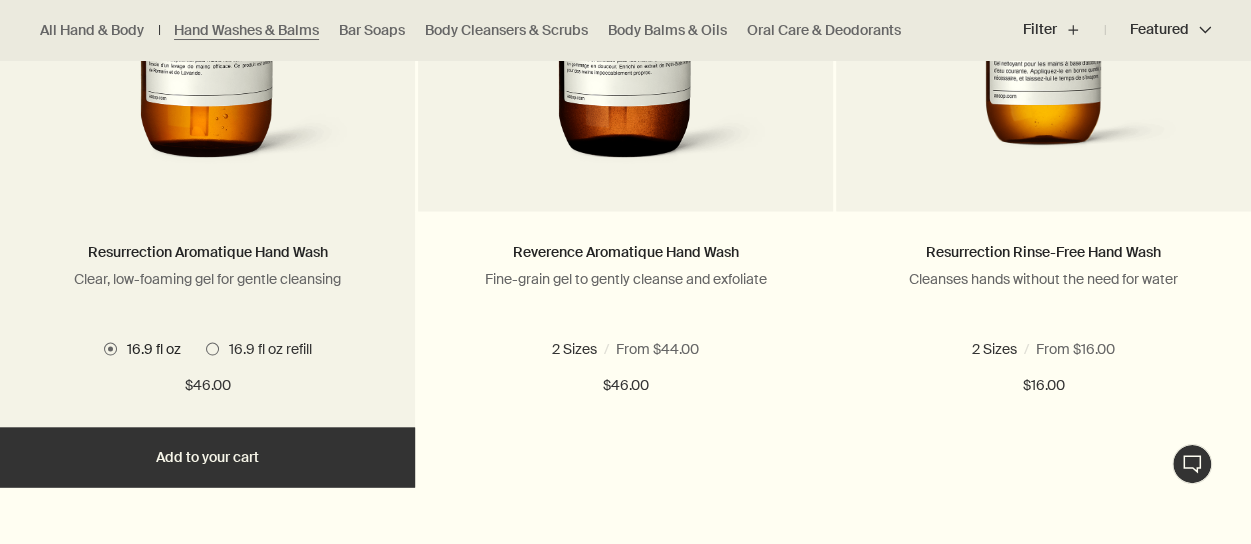 click on "16.9 fl oz refill" at bounding box center [265, 348] 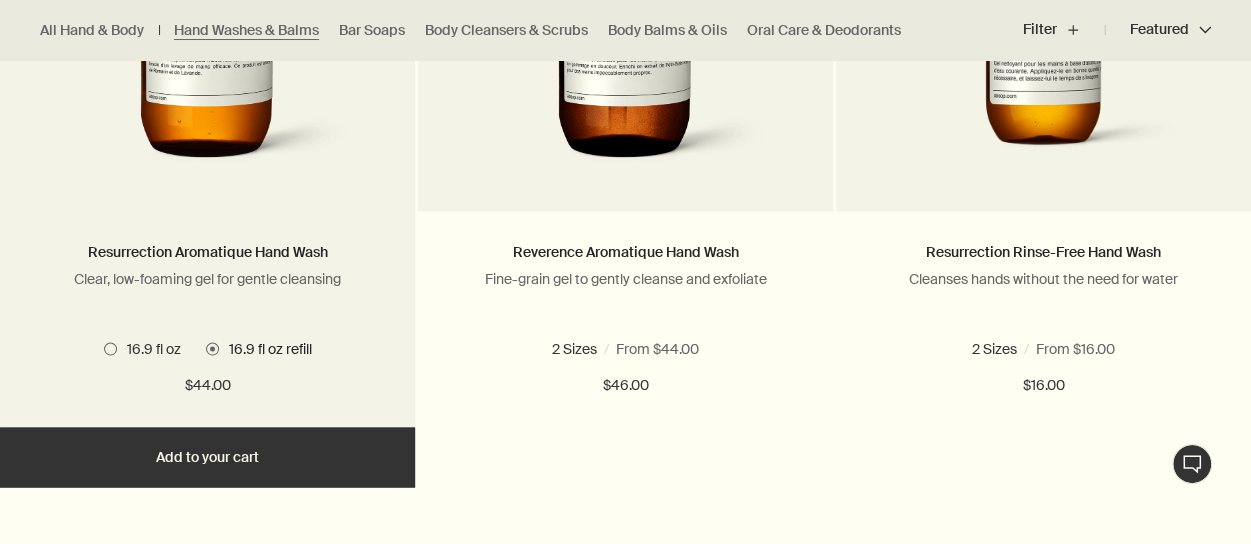 click on "Add Add to your cart" at bounding box center (207, 457) 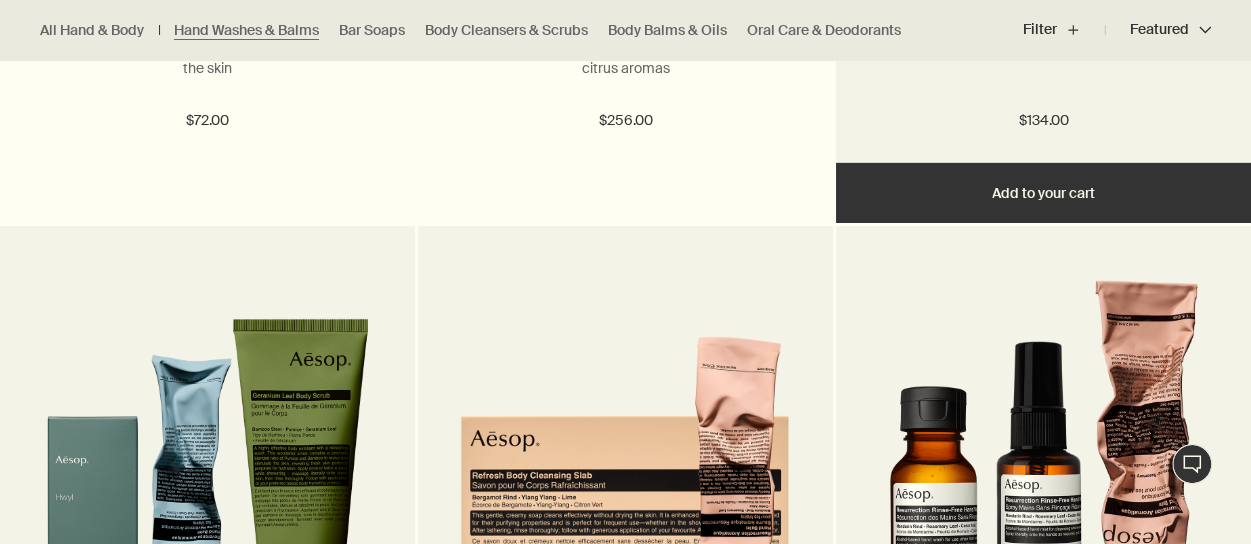 scroll, scrollTop: 3585, scrollLeft: 0, axis: vertical 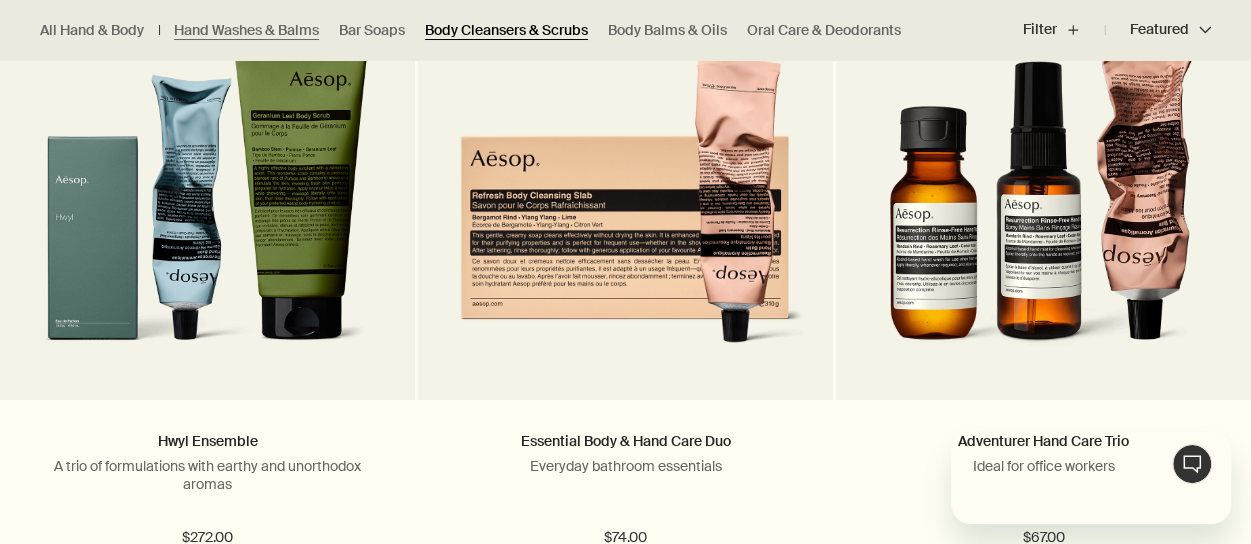 click on "Body Cleansers & Scrubs" at bounding box center (506, 30) 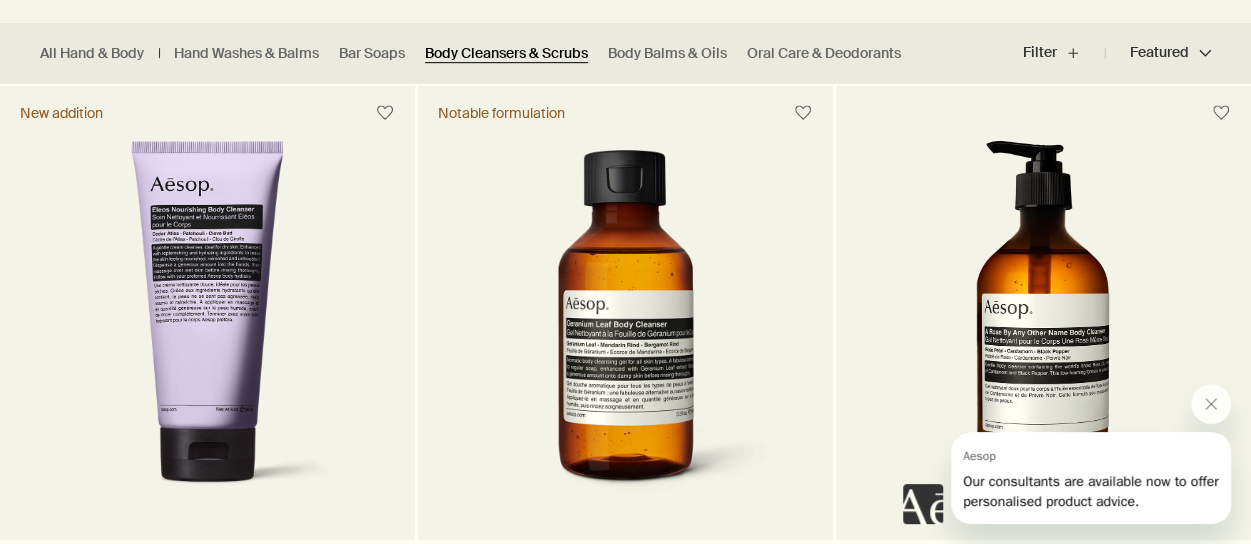 scroll, scrollTop: 565, scrollLeft: 0, axis: vertical 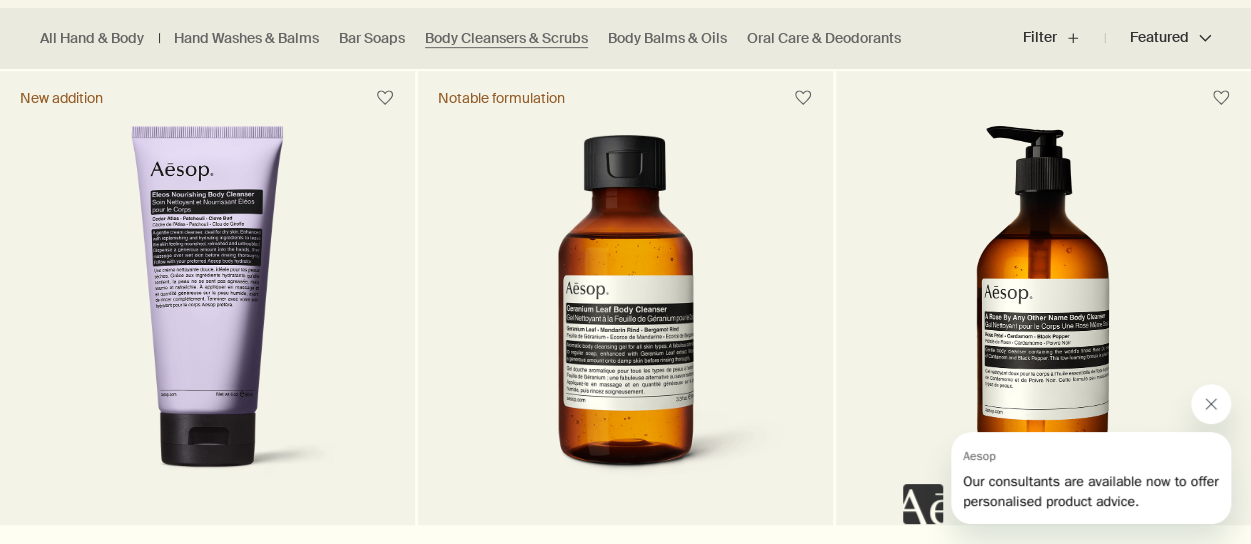 click at bounding box center [1211, 404] 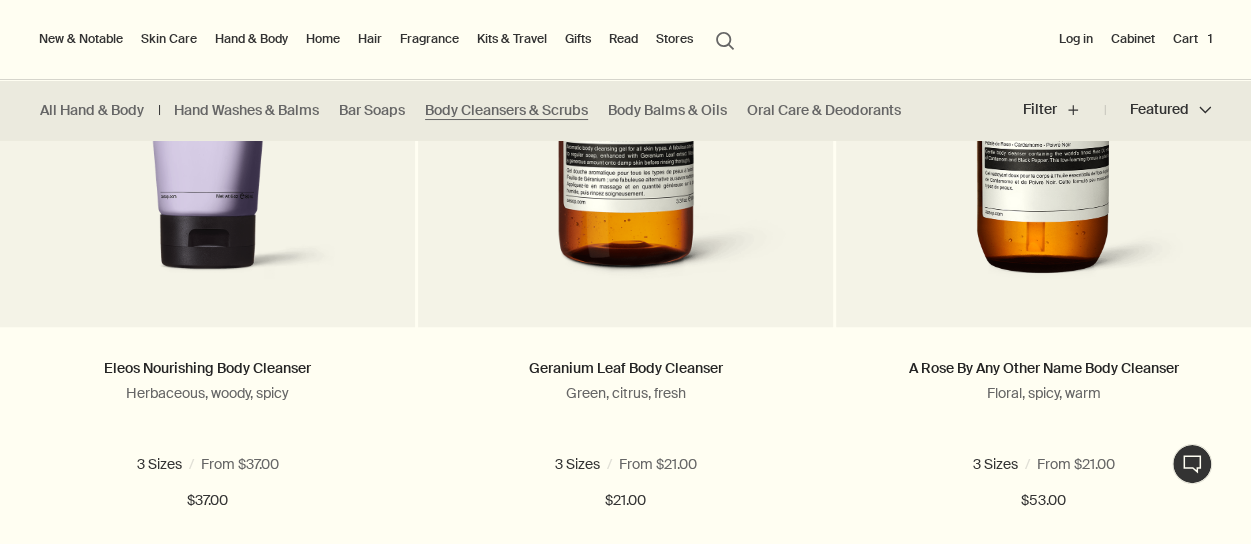 scroll, scrollTop: 759, scrollLeft: 0, axis: vertical 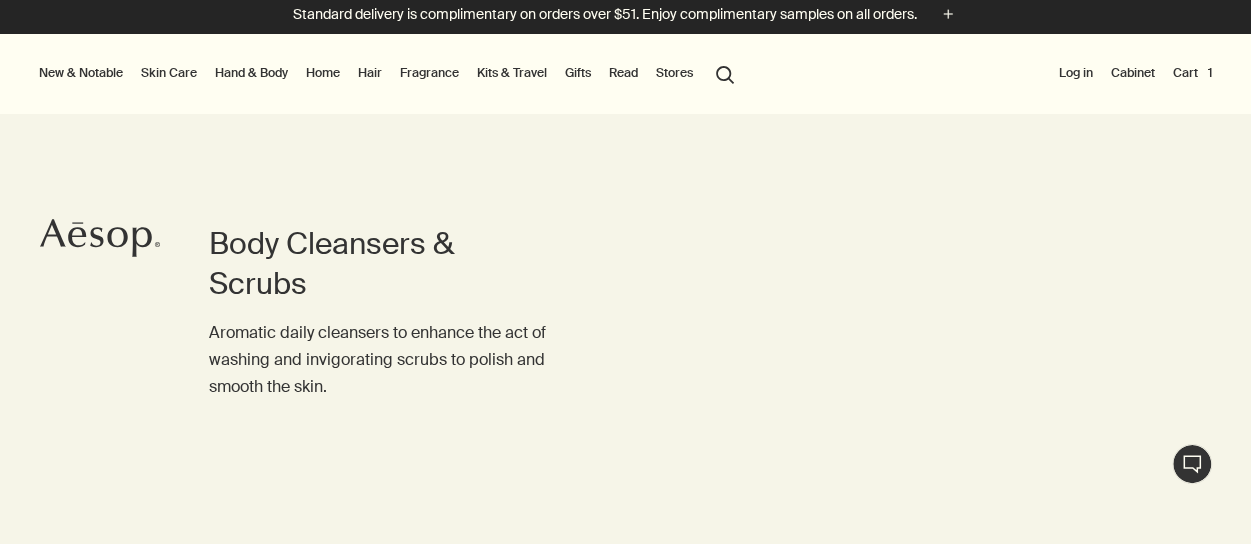 click on "Skin Care" at bounding box center (169, 73) 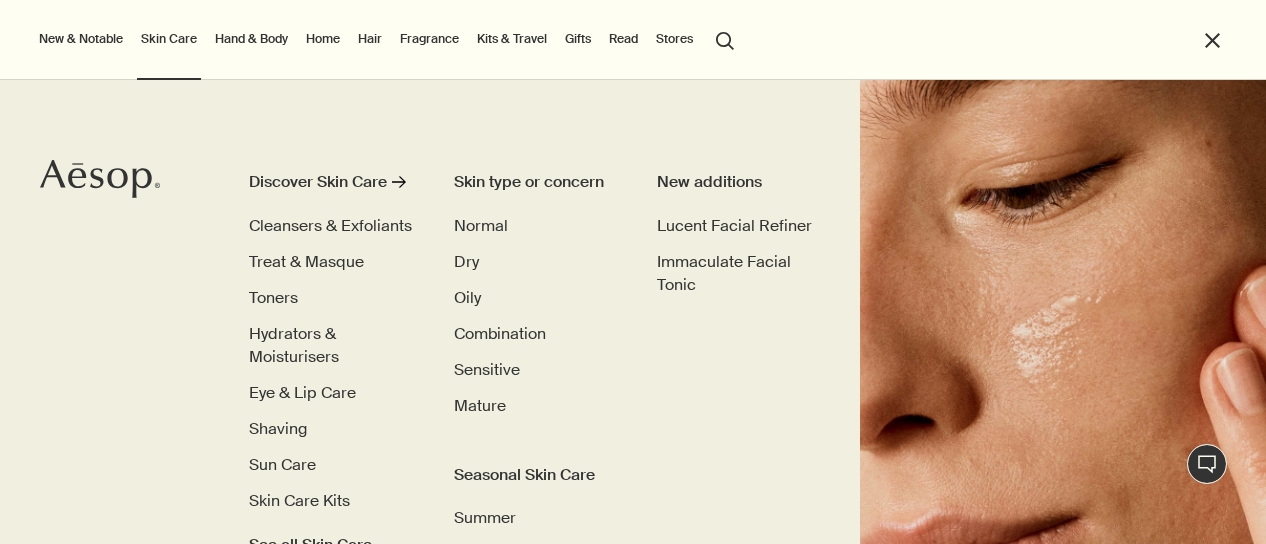 scroll, scrollTop: 340, scrollLeft: 0, axis: vertical 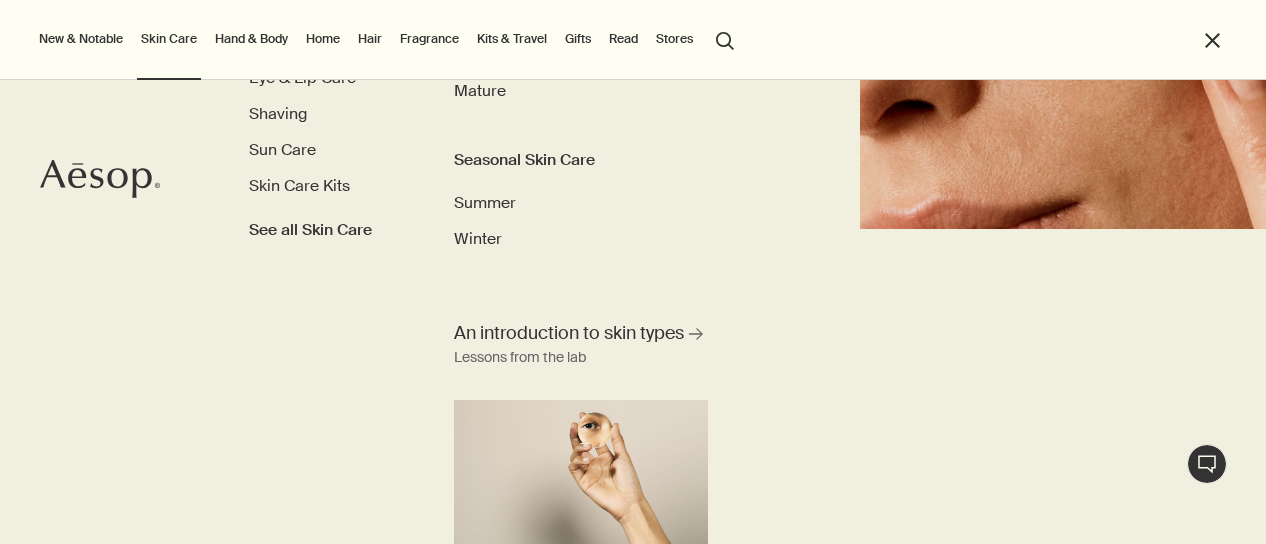 click on "Hand & Body" at bounding box center [251, 39] 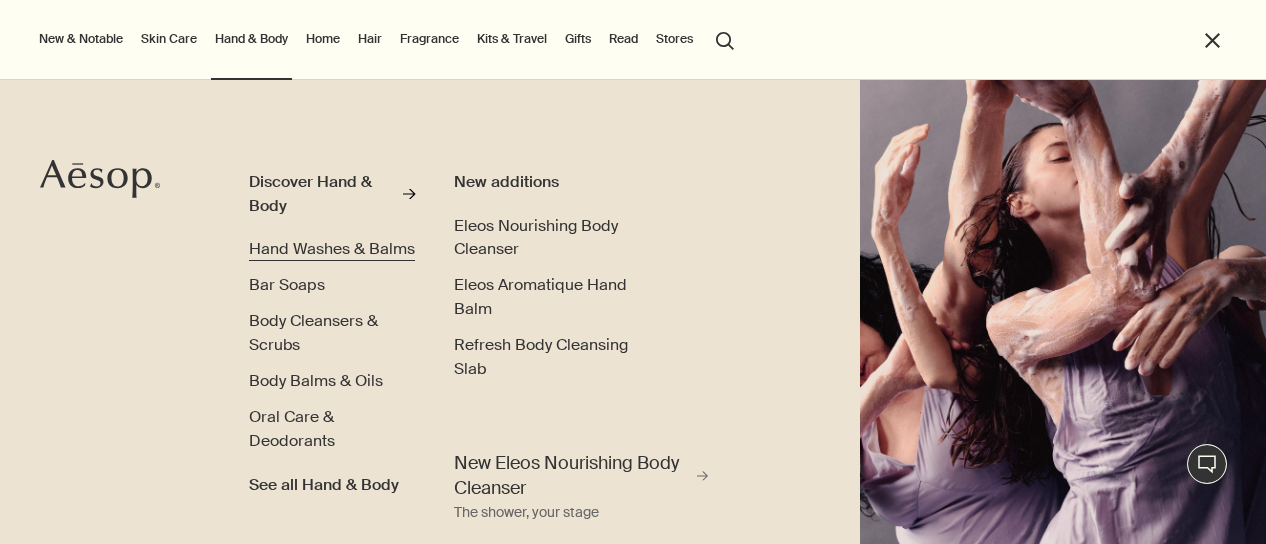 click on "Hand Washes & Balms" at bounding box center [332, 248] 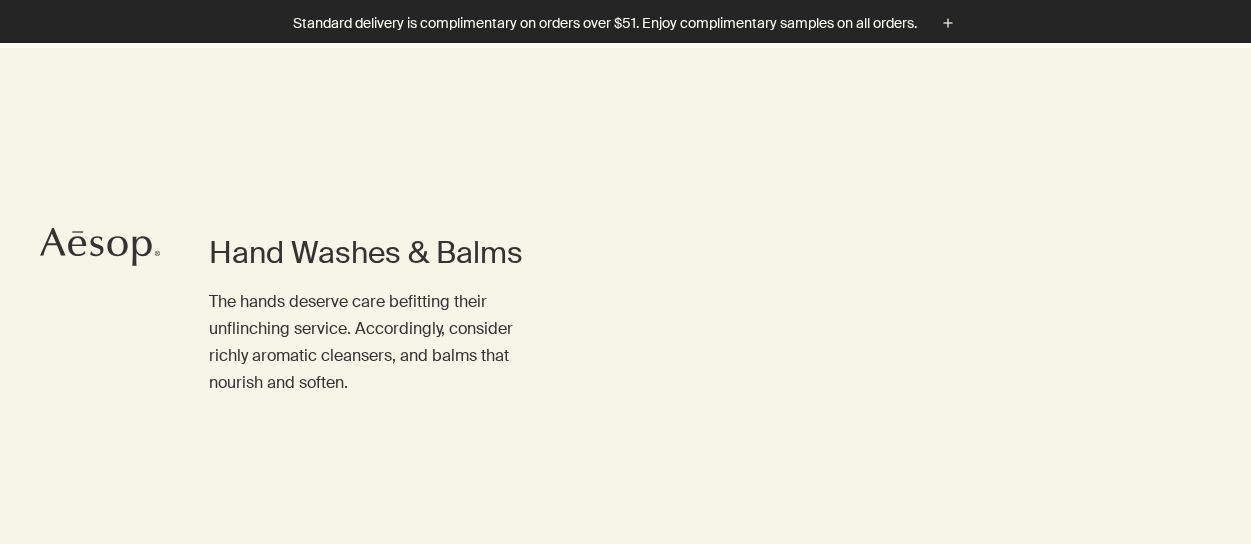 scroll, scrollTop: 641, scrollLeft: 0, axis: vertical 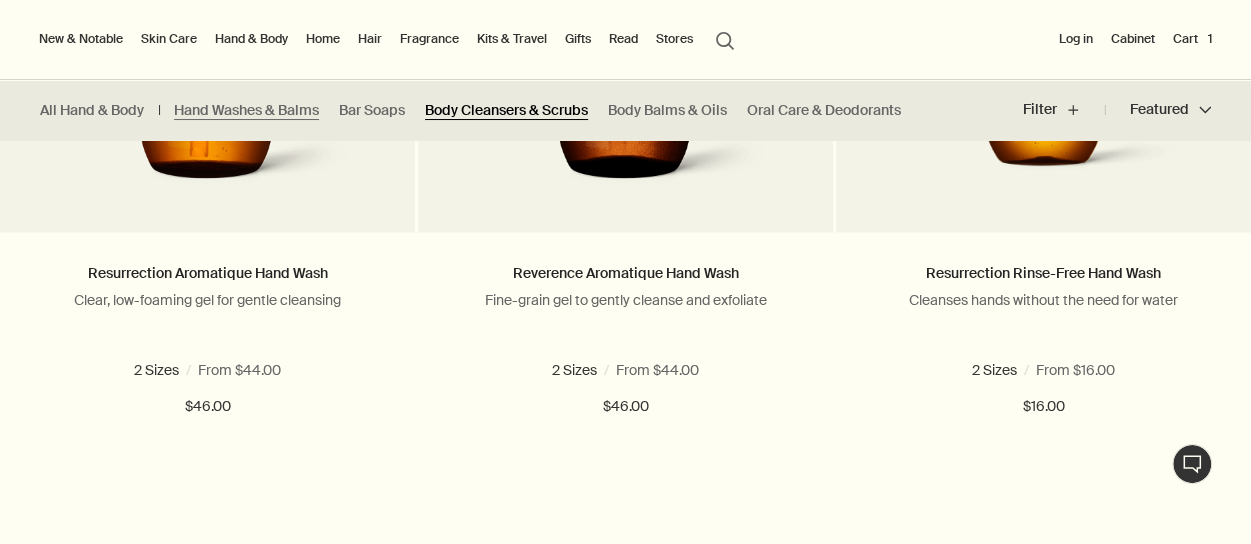click on "Body Cleansers & Scrubs" at bounding box center [506, 110] 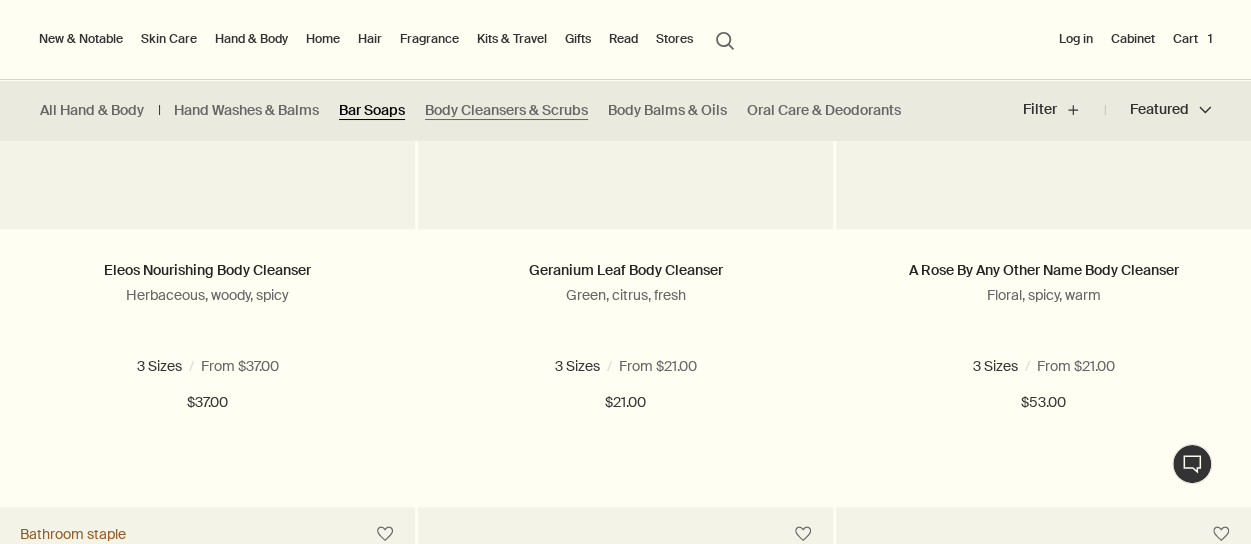 click on "Bar Soaps" at bounding box center (372, 110) 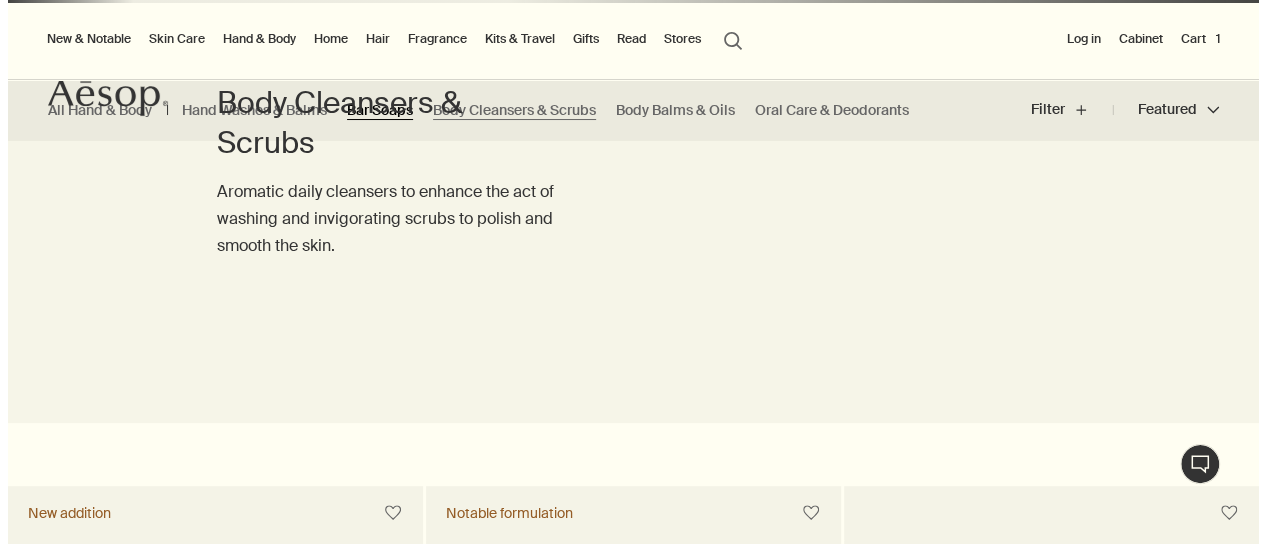 scroll, scrollTop: 0, scrollLeft: 0, axis: both 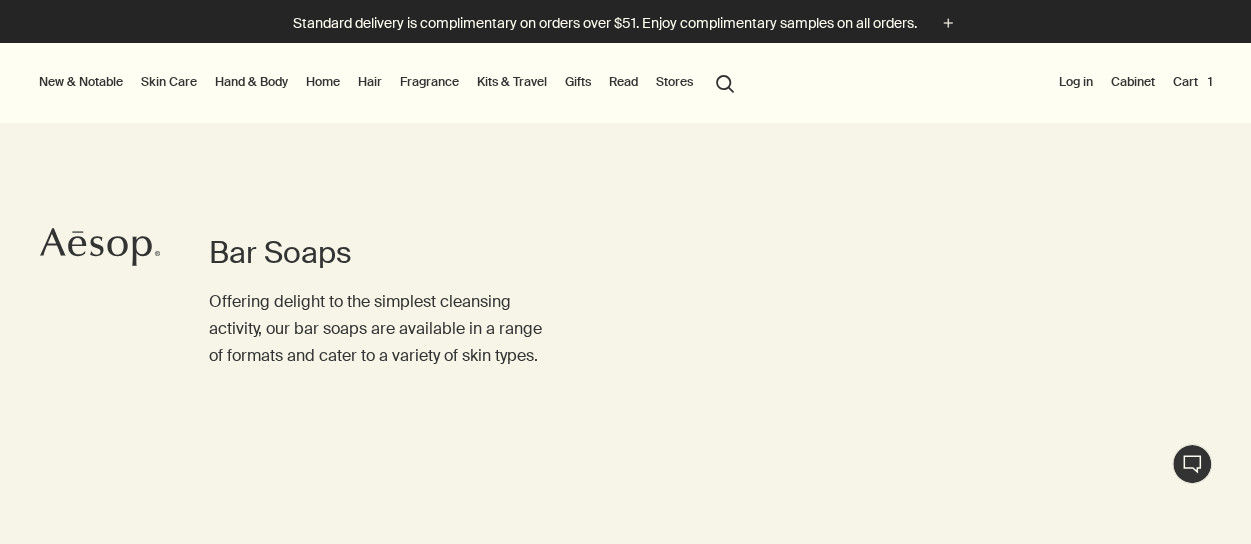 click on "Hand & Body" at bounding box center (251, 82) 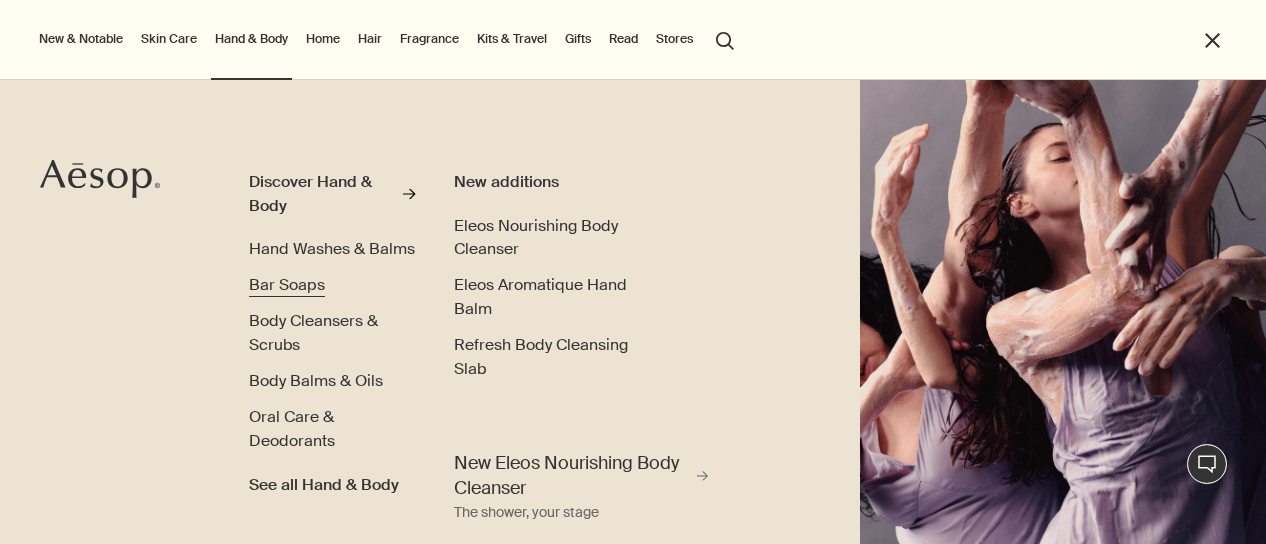 click on "Bar Soaps" at bounding box center [287, 284] 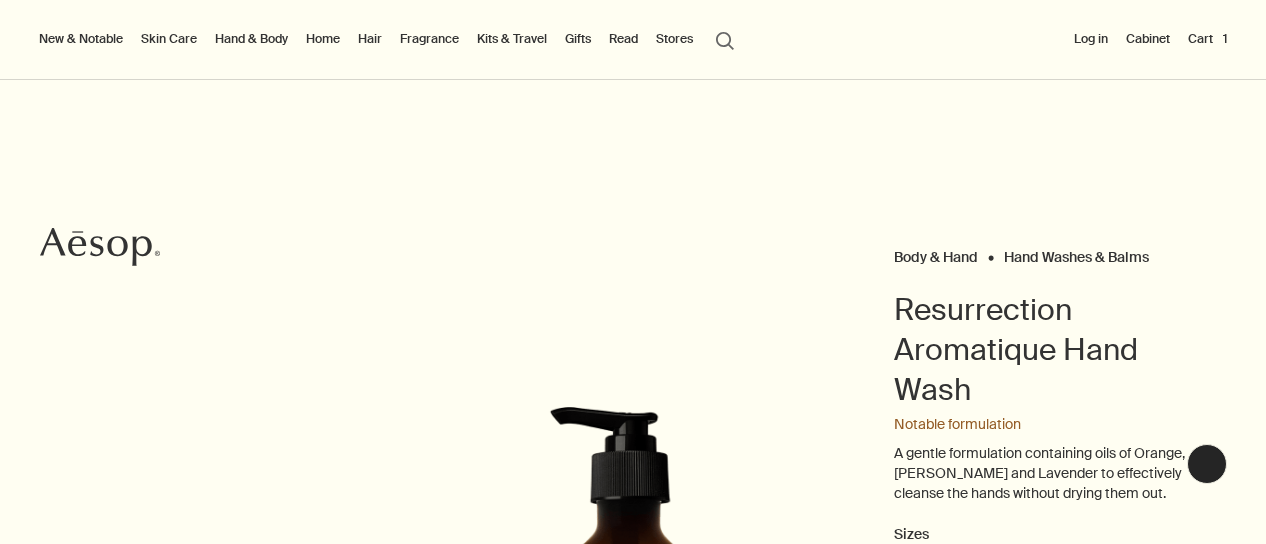 scroll, scrollTop: 0, scrollLeft: 0, axis: both 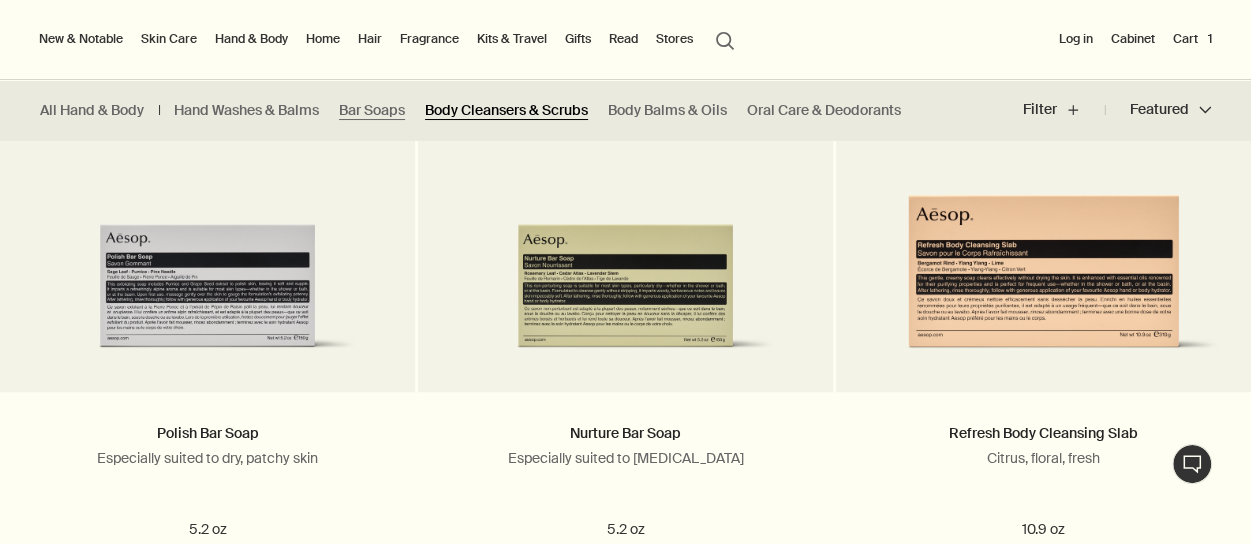 click on "Body Cleansers & Scrubs" at bounding box center [506, 110] 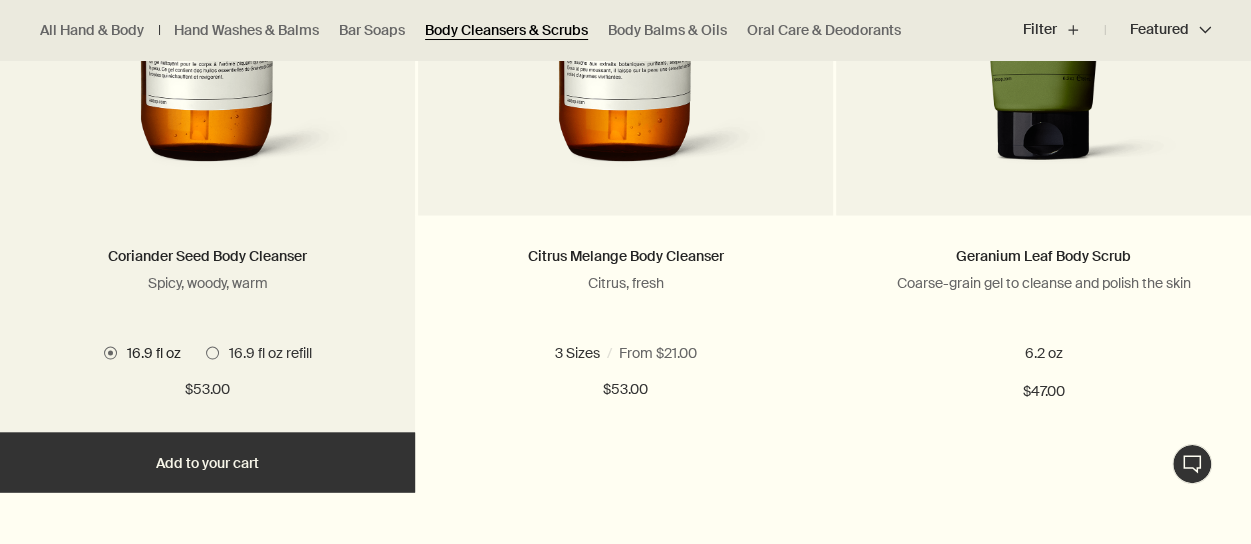 scroll, scrollTop: 1608, scrollLeft: 0, axis: vertical 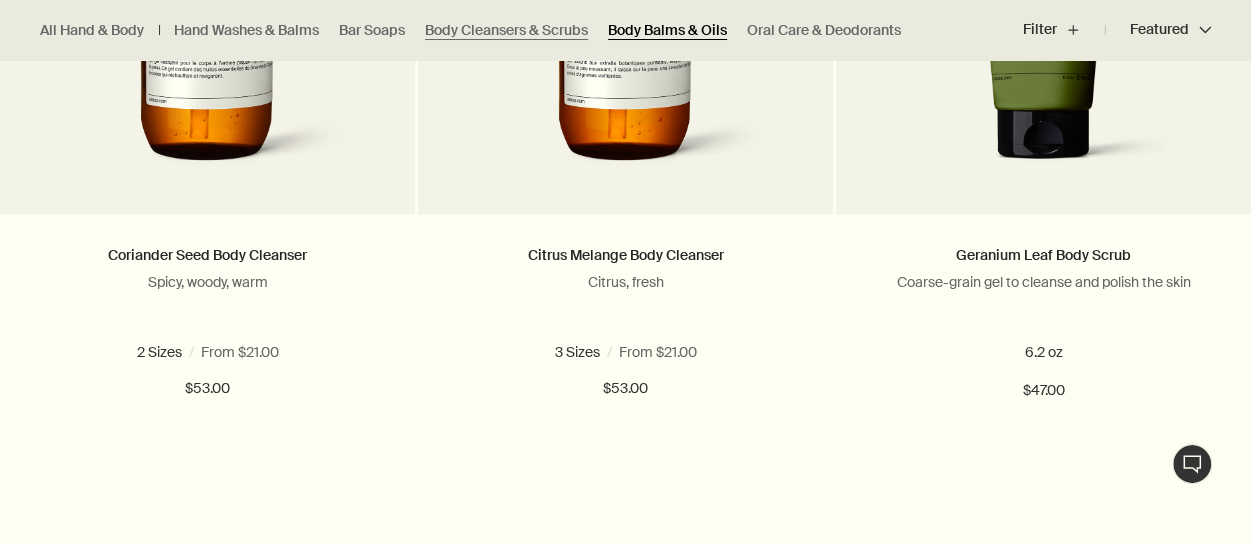 click on "Body Balms & Oils" at bounding box center [667, 30] 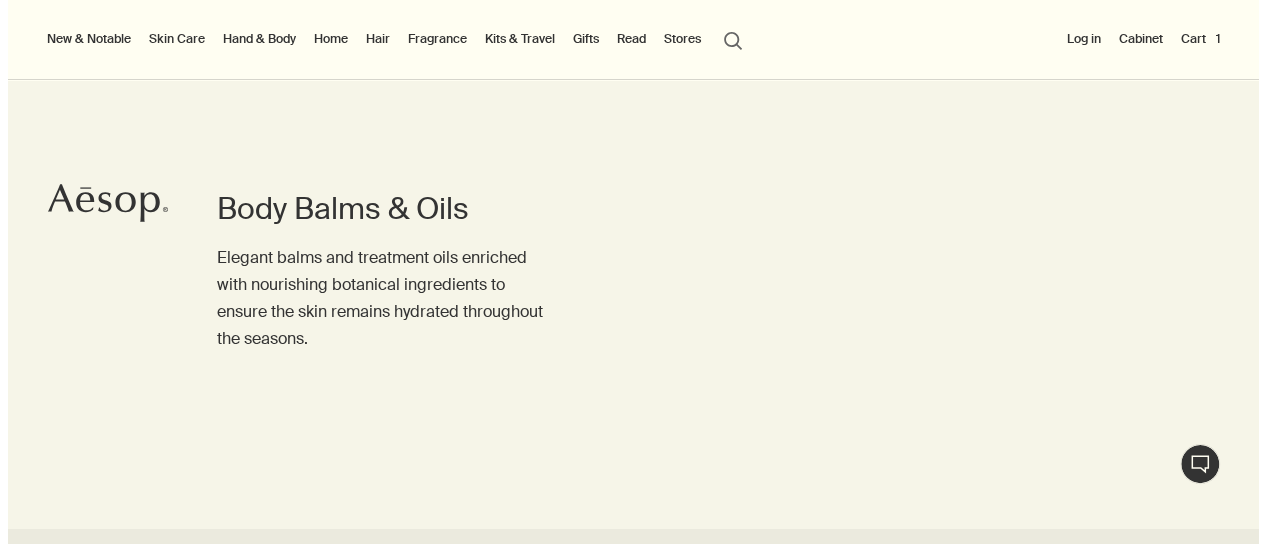 scroll, scrollTop: 0, scrollLeft: 0, axis: both 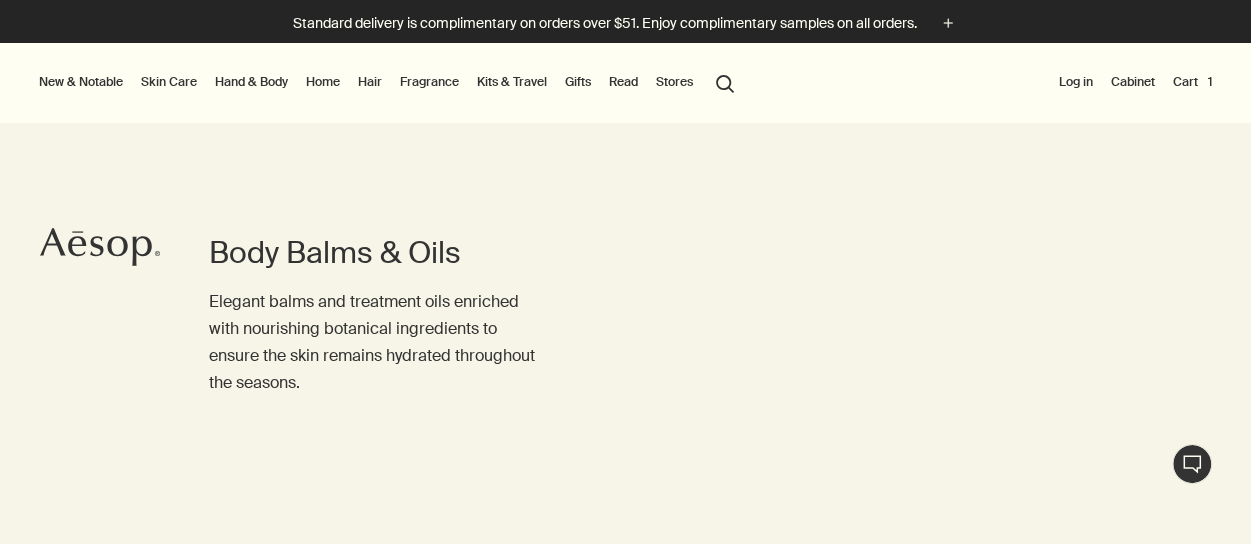 click on "Home" at bounding box center (323, 82) 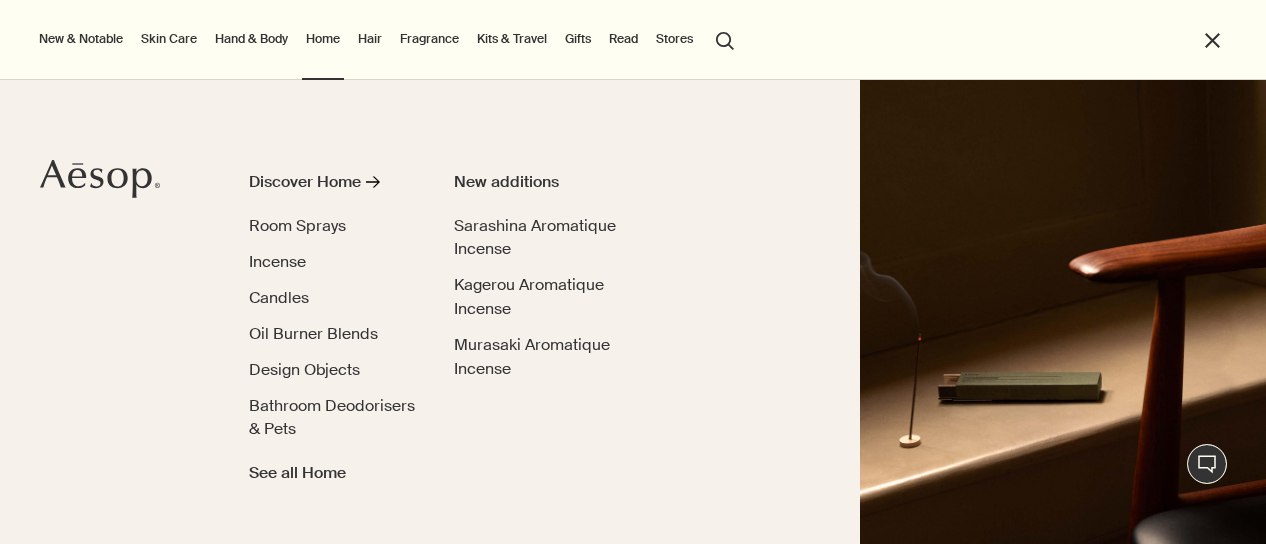 click on "Fragrance" at bounding box center [429, 39] 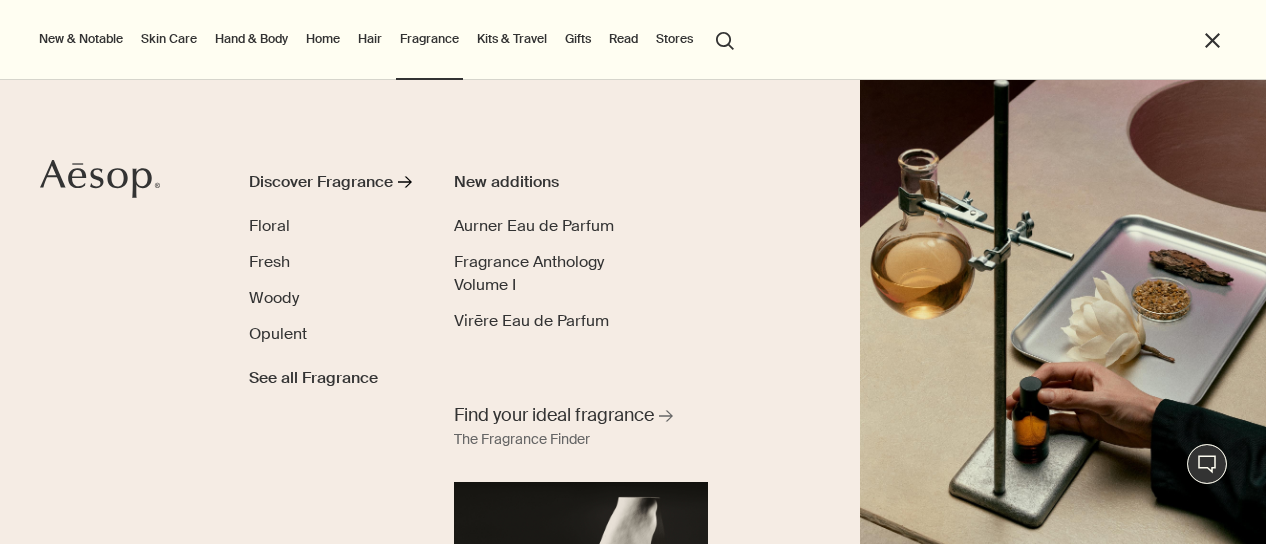 click on "Hand & Body" at bounding box center [251, 39] 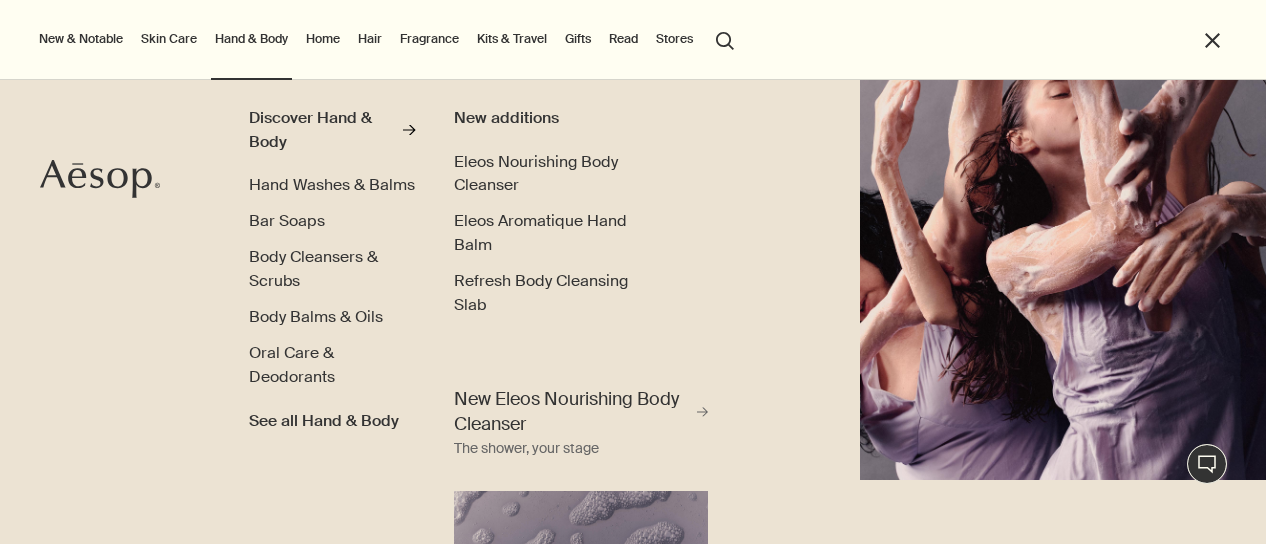 scroll, scrollTop: 67, scrollLeft: 0, axis: vertical 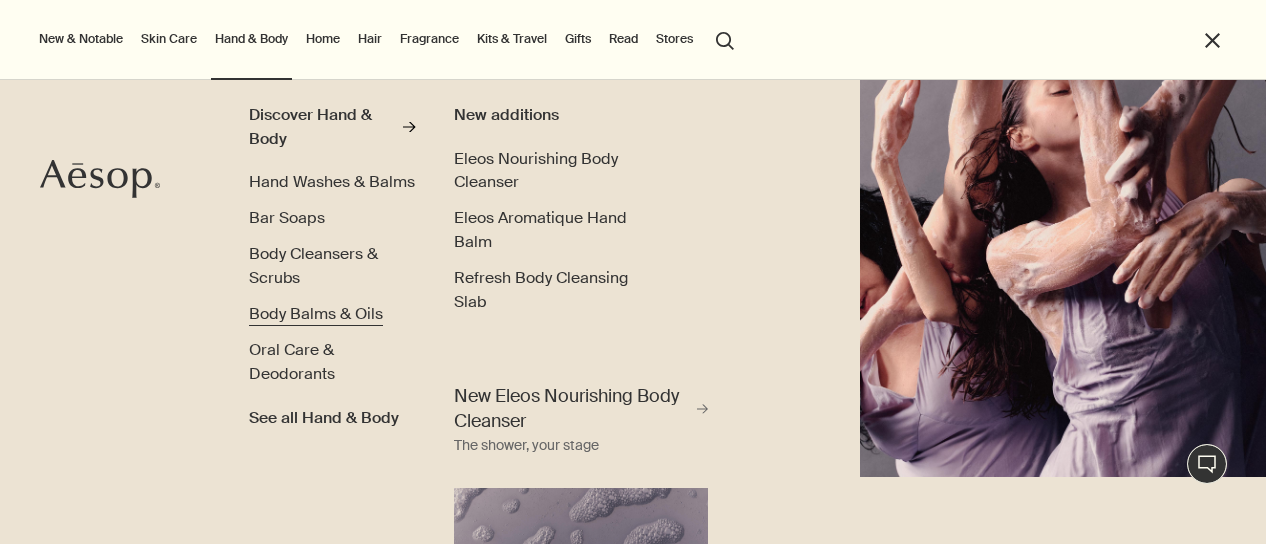 click on "Body Balms & Oils" at bounding box center (316, 313) 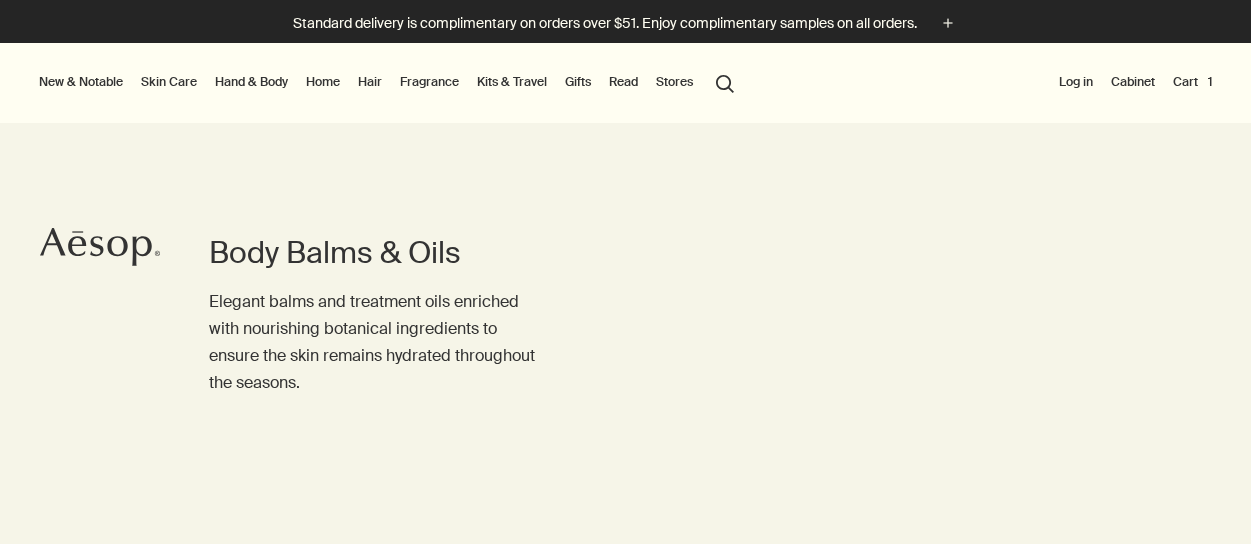 scroll, scrollTop: 0, scrollLeft: 0, axis: both 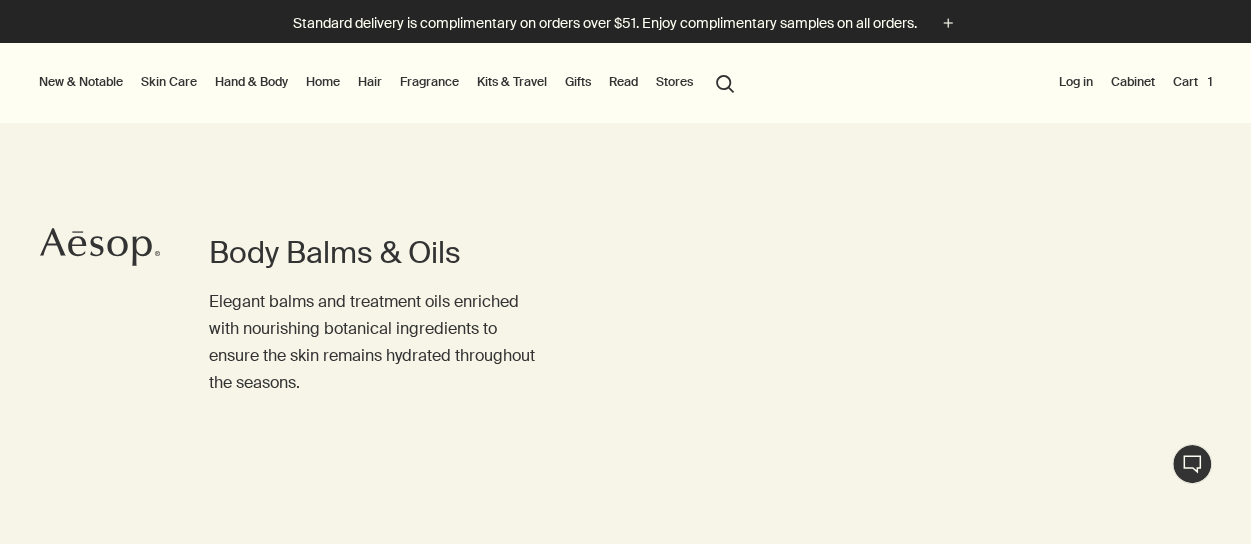 click on "search Search" at bounding box center (725, 82) 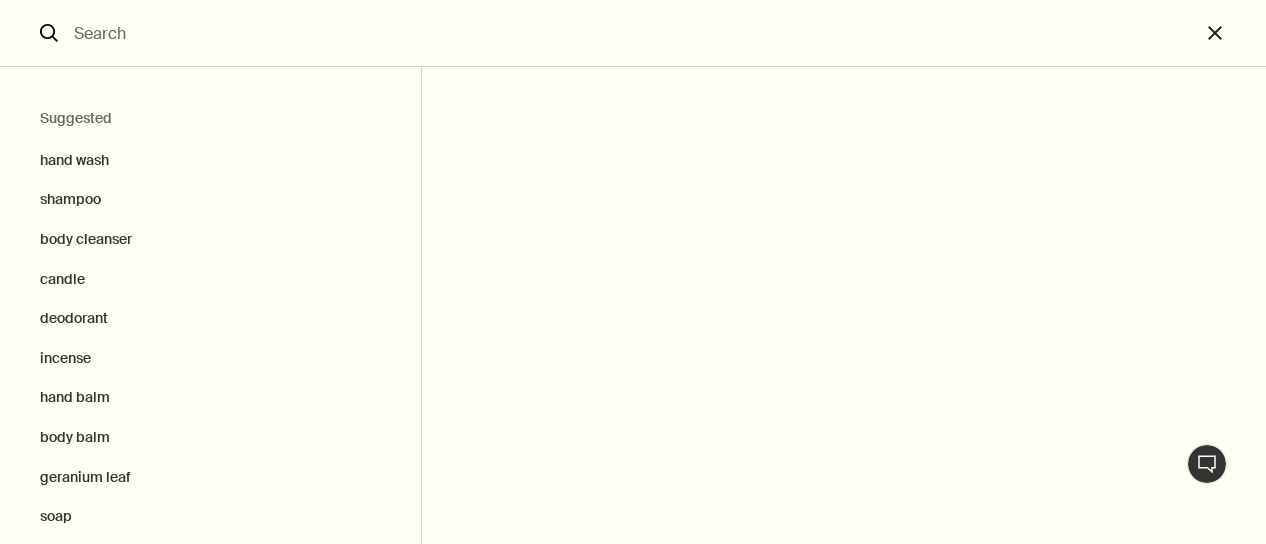 click at bounding box center [633, 33] 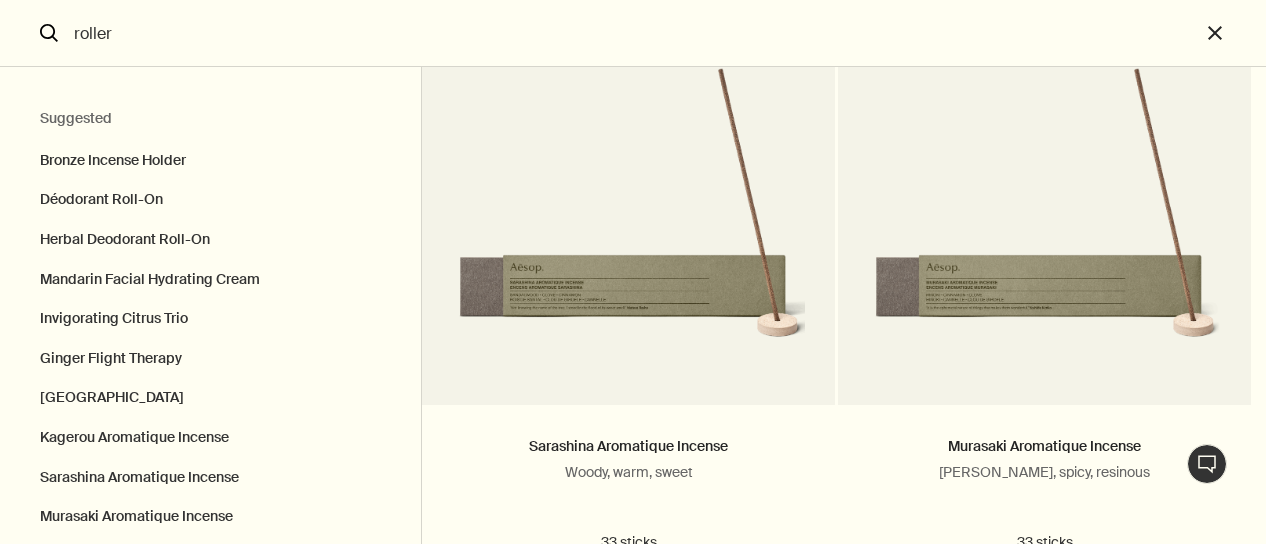 scroll, scrollTop: 3137, scrollLeft: 0, axis: vertical 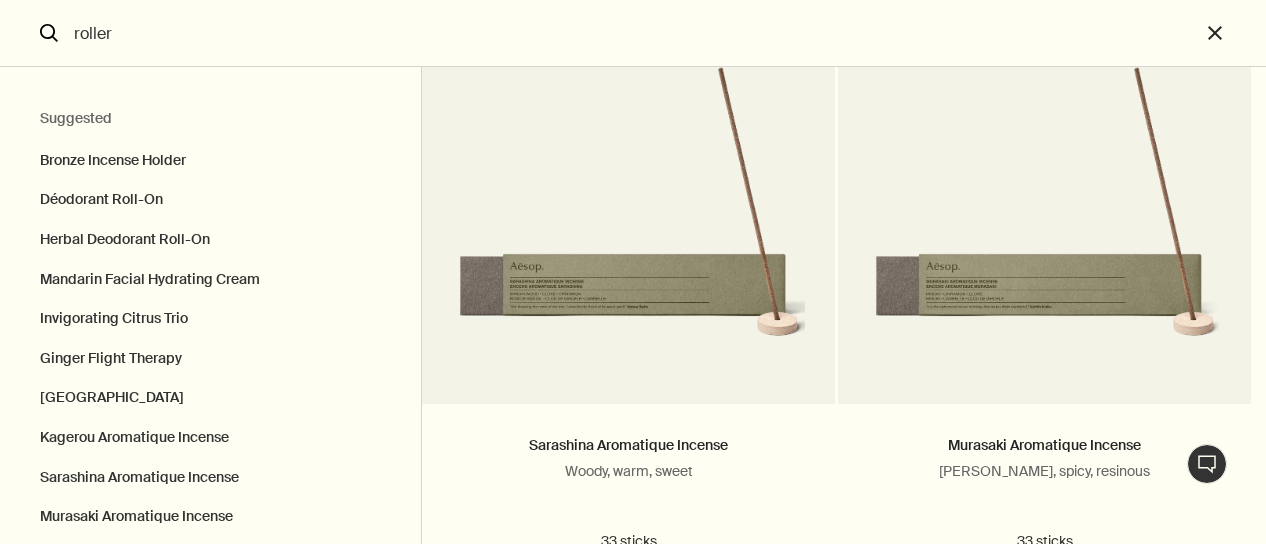 click on "roller" at bounding box center [633, 33] 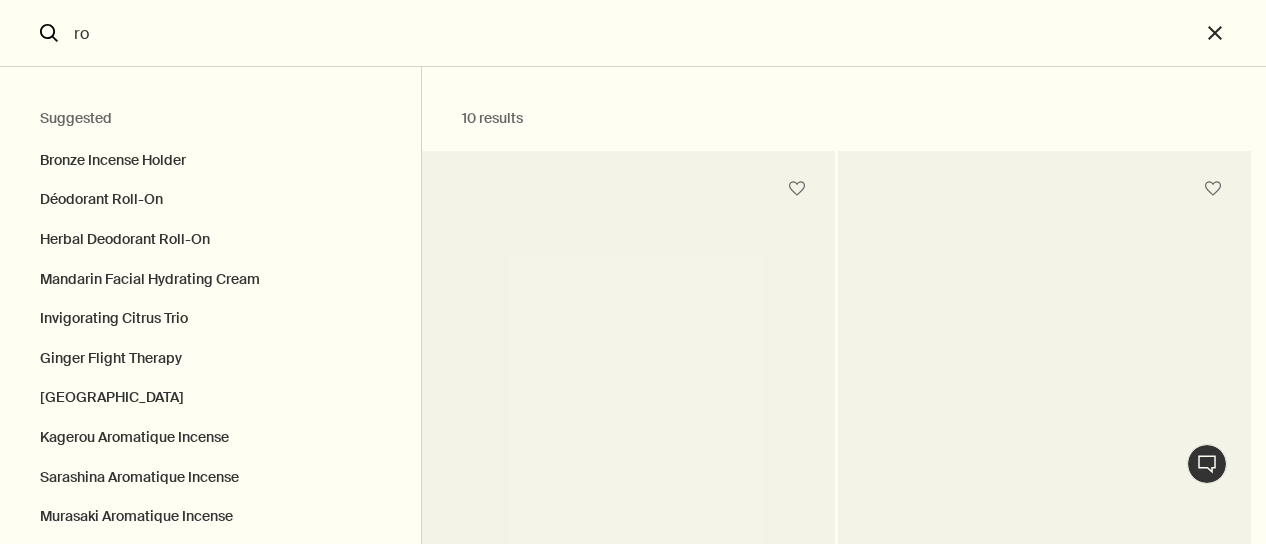 type on "r" 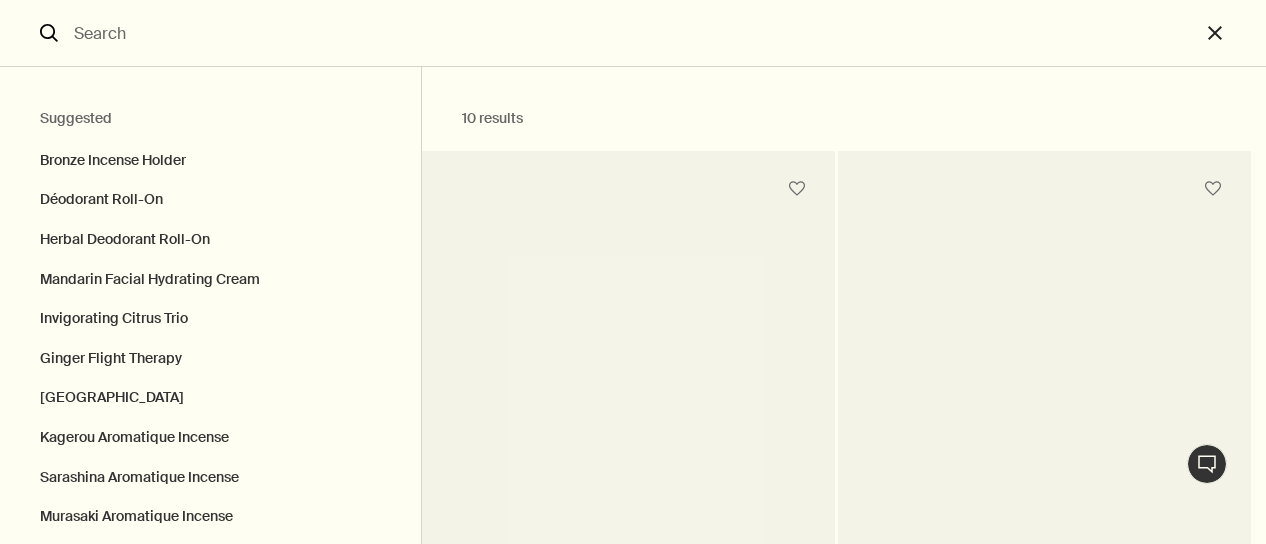 scroll, scrollTop: 0, scrollLeft: 0, axis: both 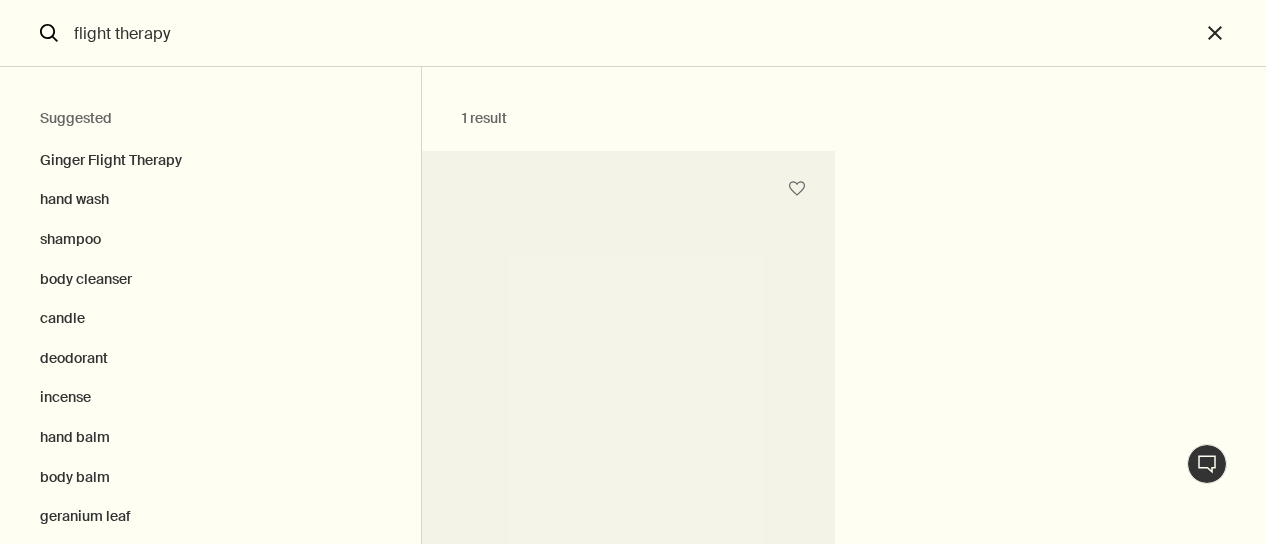 type on "flight therapy" 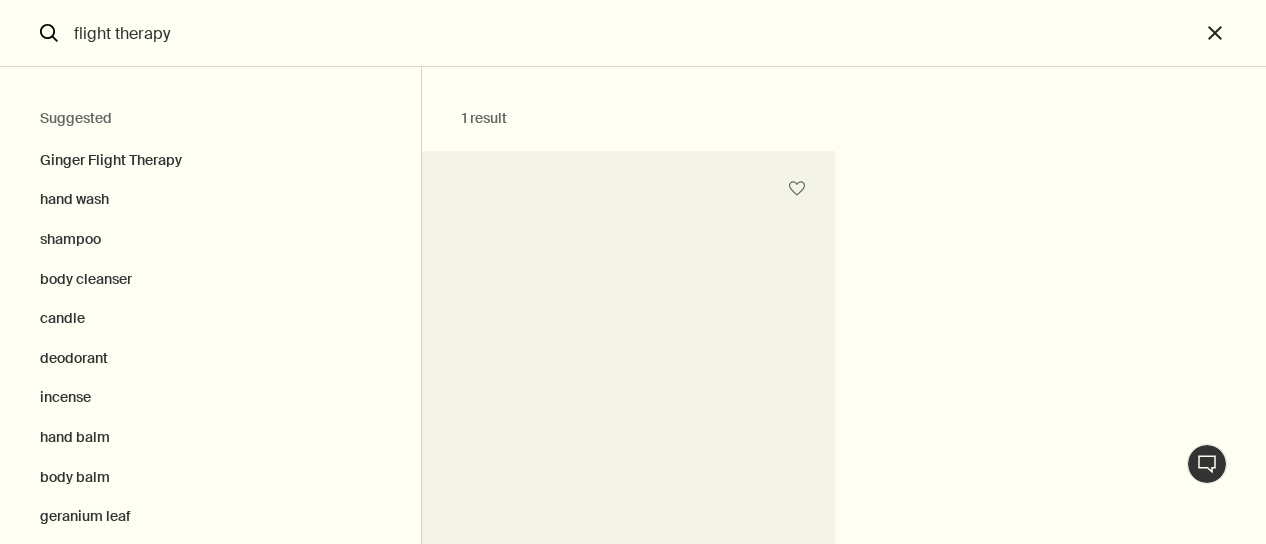 scroll, scrollTop: 170, scrollLeft: 0, axis: vertical 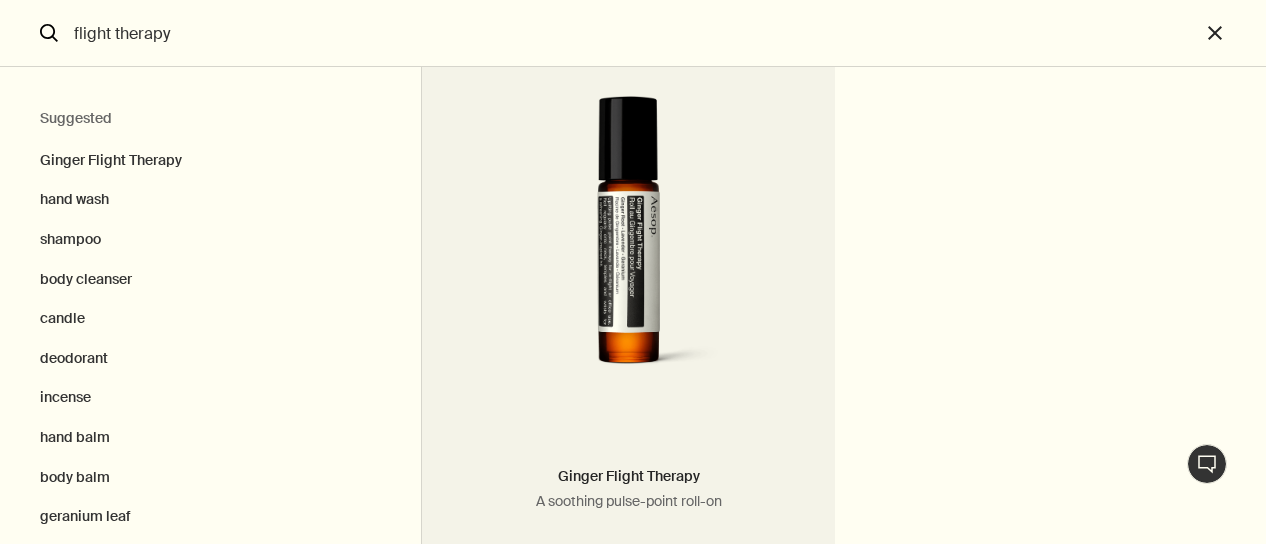 click at bounding box center (628, 250) 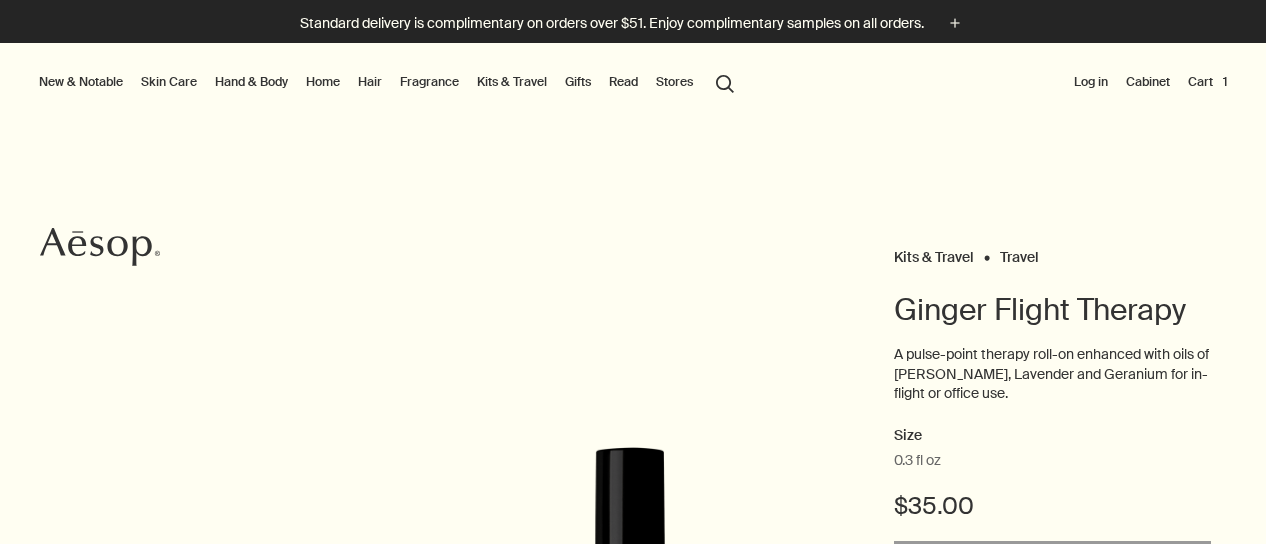 scroll, scrollTop: 0, scrollLeft: 0, axis: both 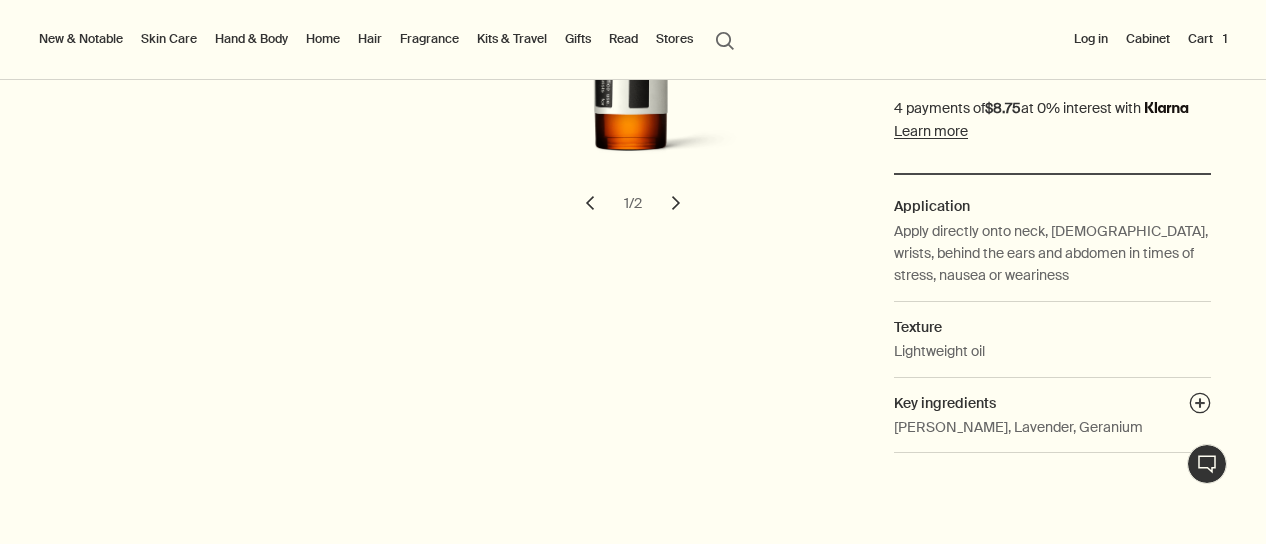 click on "chevron" at bounding box center (676, 203) 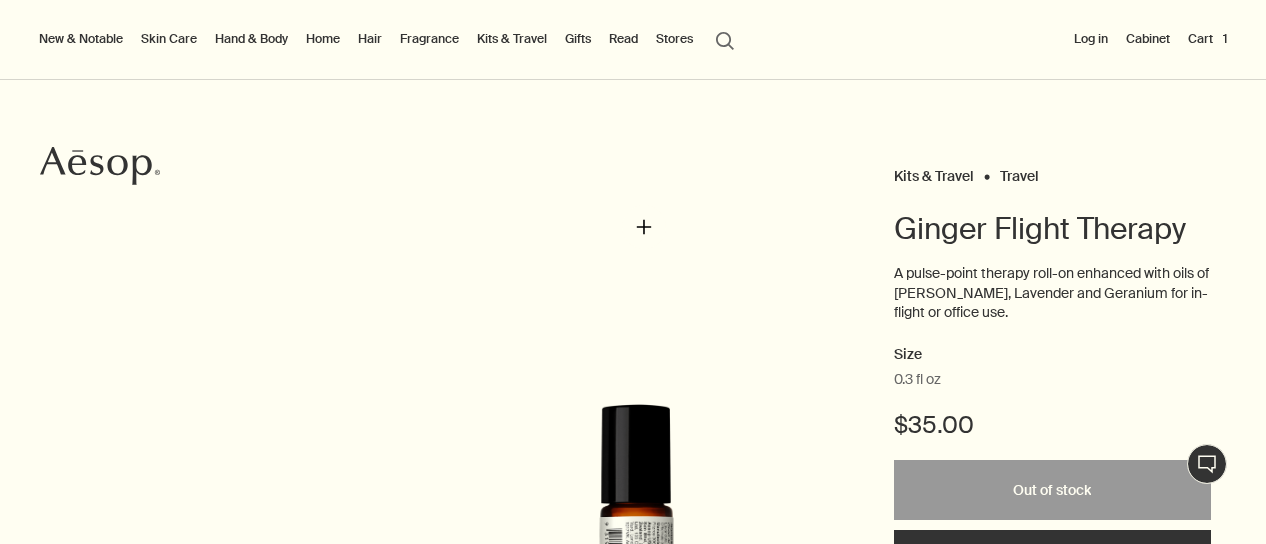 scroll, scrollTop: 80, scrollLeft: 0, axis: vertical 